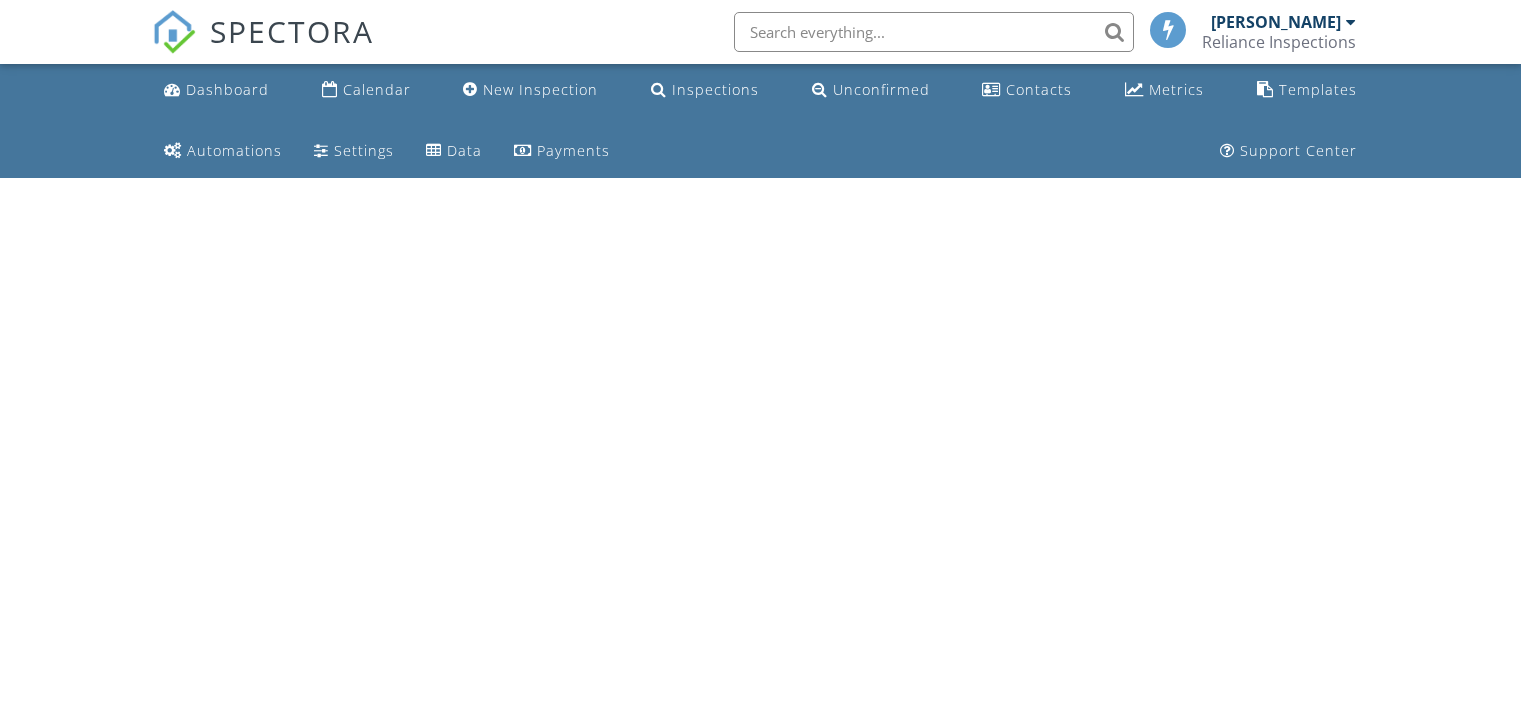 scroll, scrollTop: 0, scrollLeft: 0, axis: both 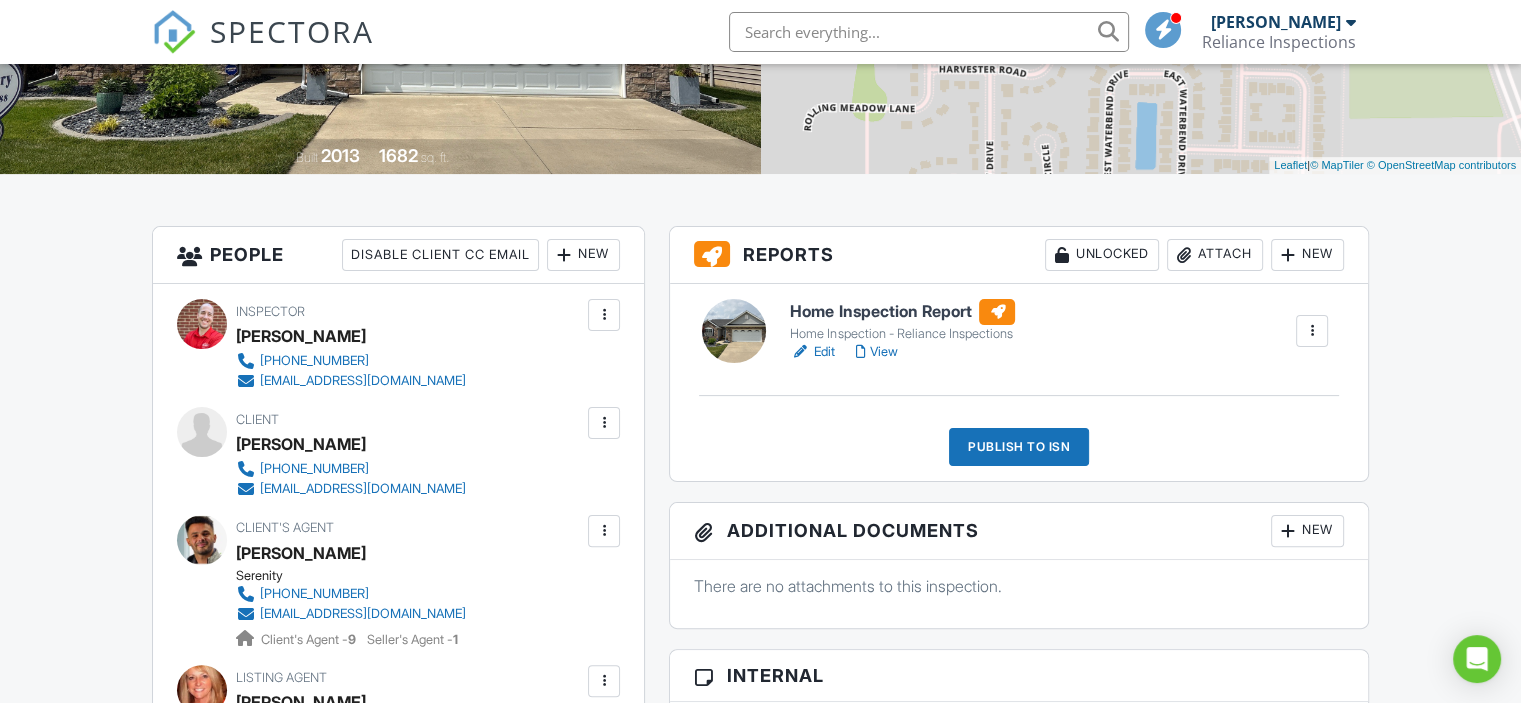 click on "Edit" at bounding box center (812, 352) 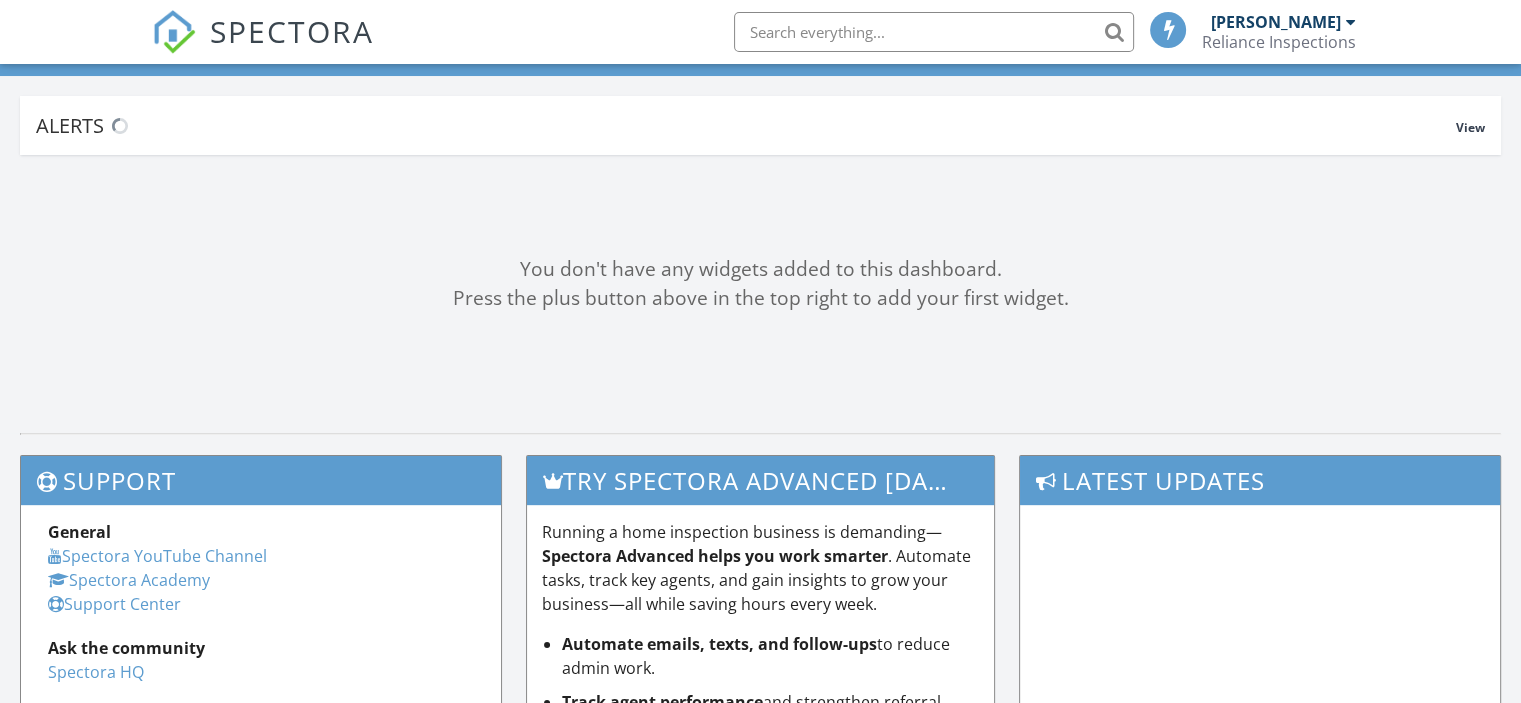 scroll, scrollTop: 166, scrollLeft: 0, axis: vertical 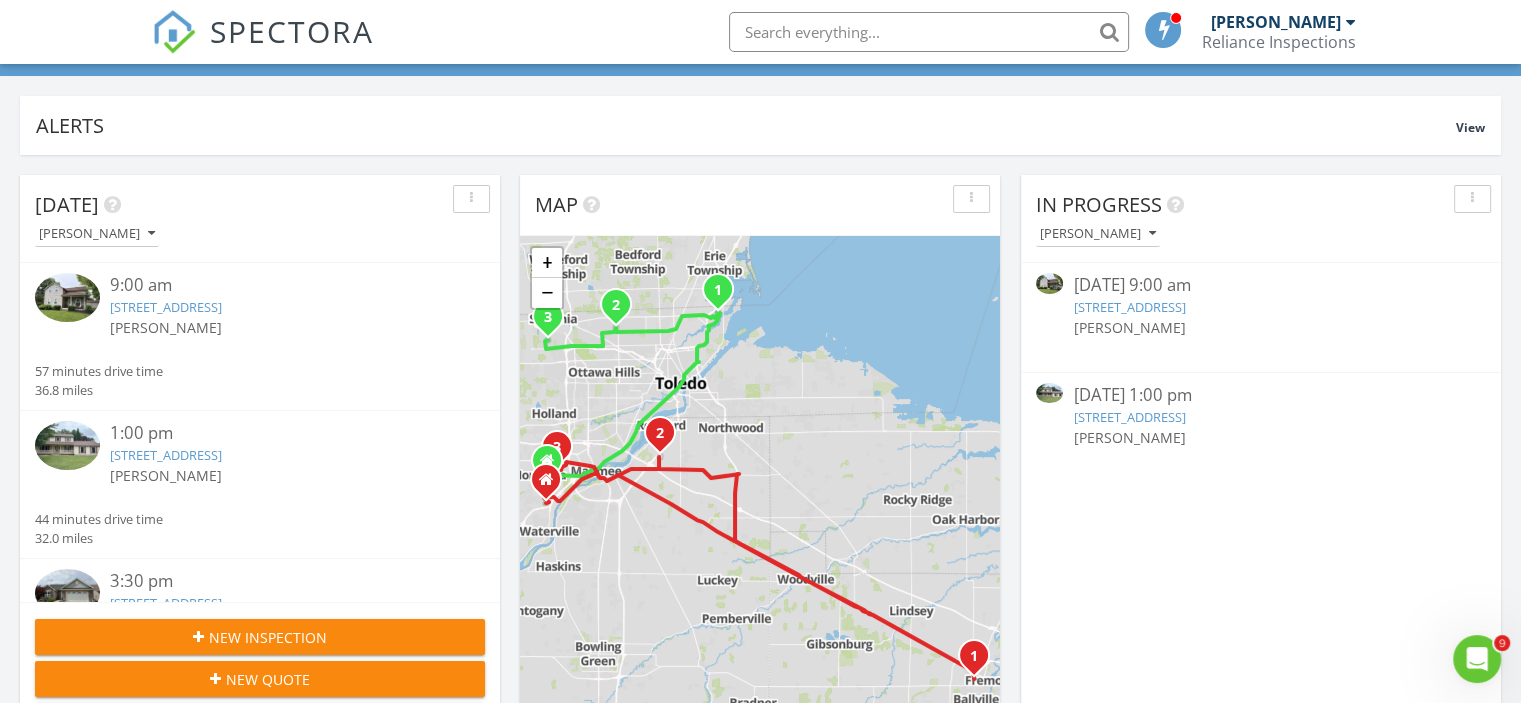 drag, startPoint x: 186, startPoint y: 310, endPoint x: 219, endPoint y: 321, distance: 34.785053 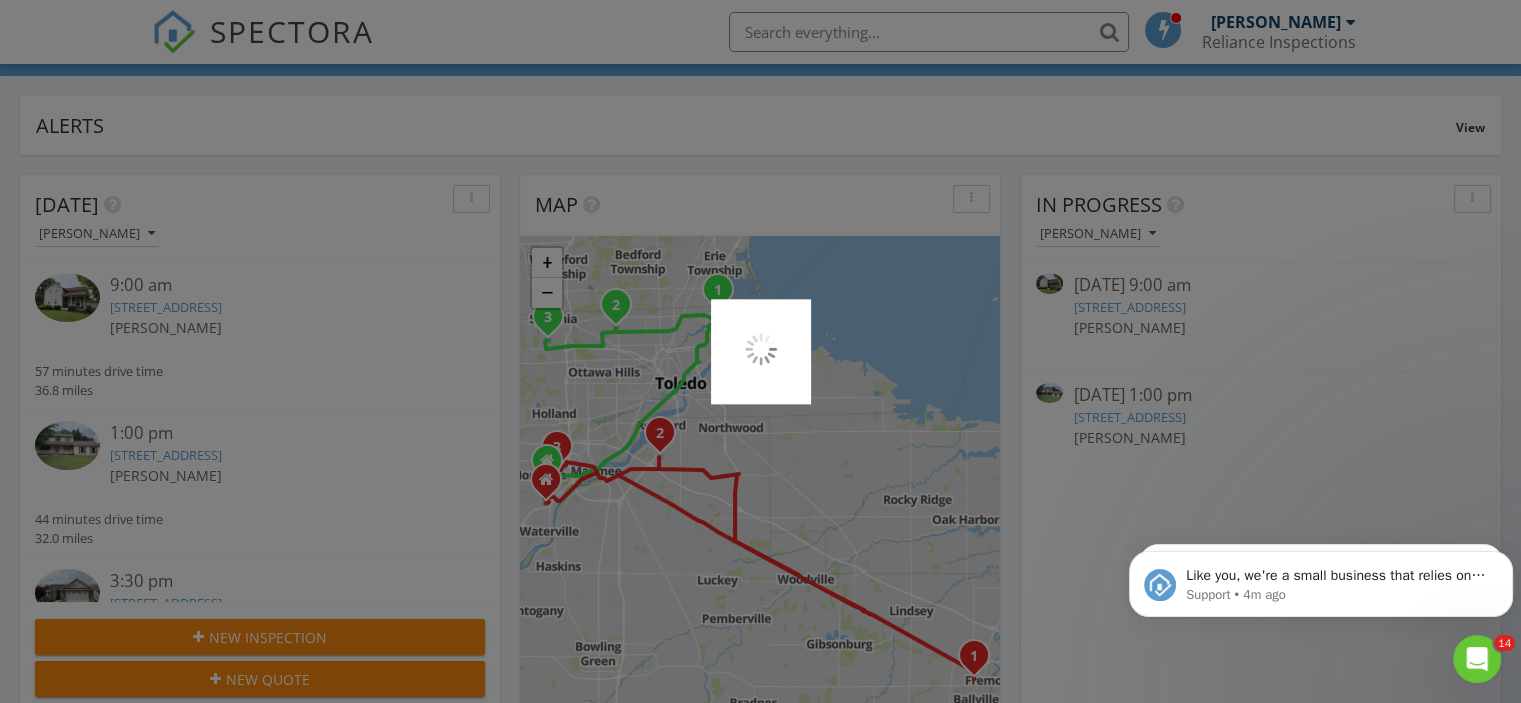 scroll, scrollTop: 0, scrollLeft: 0, axis: both 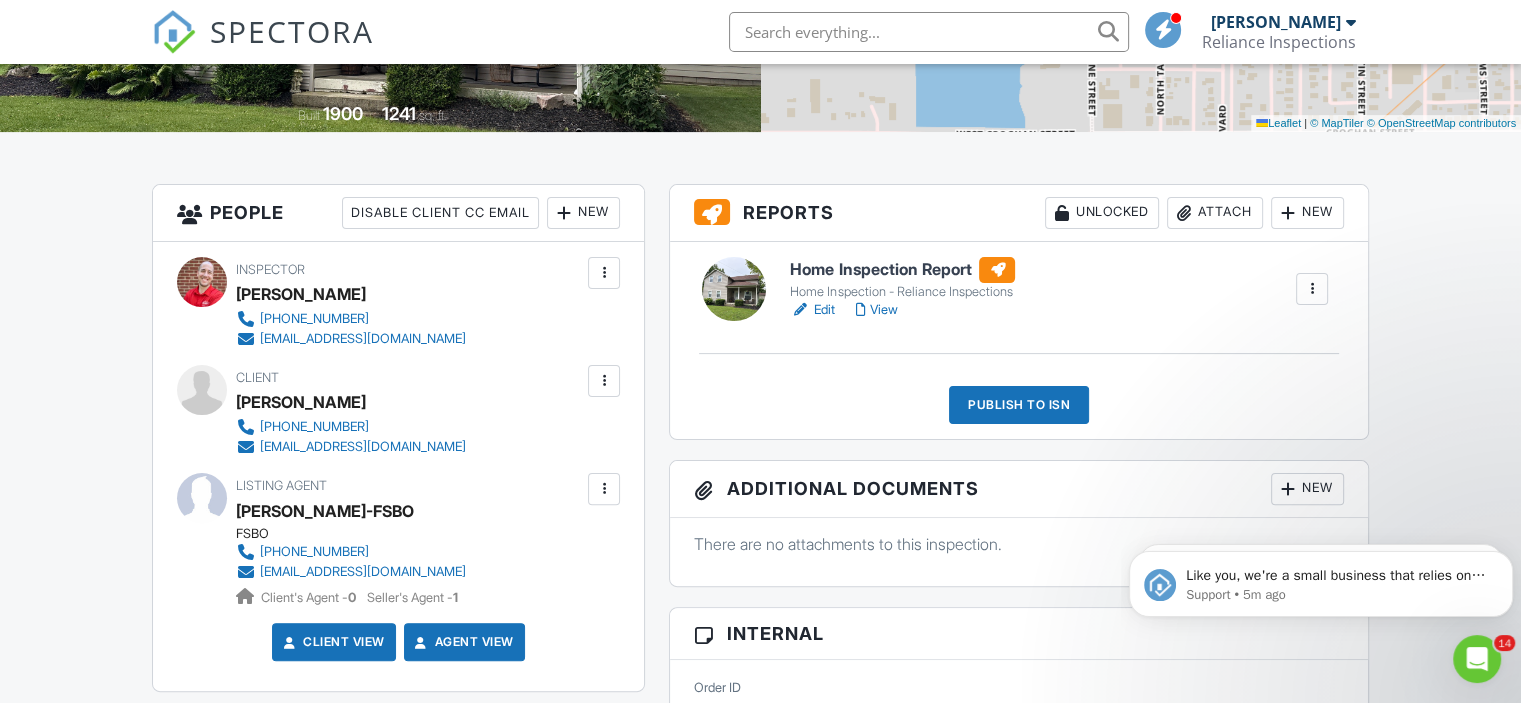 click on "View" at bounding box center [876, 310] 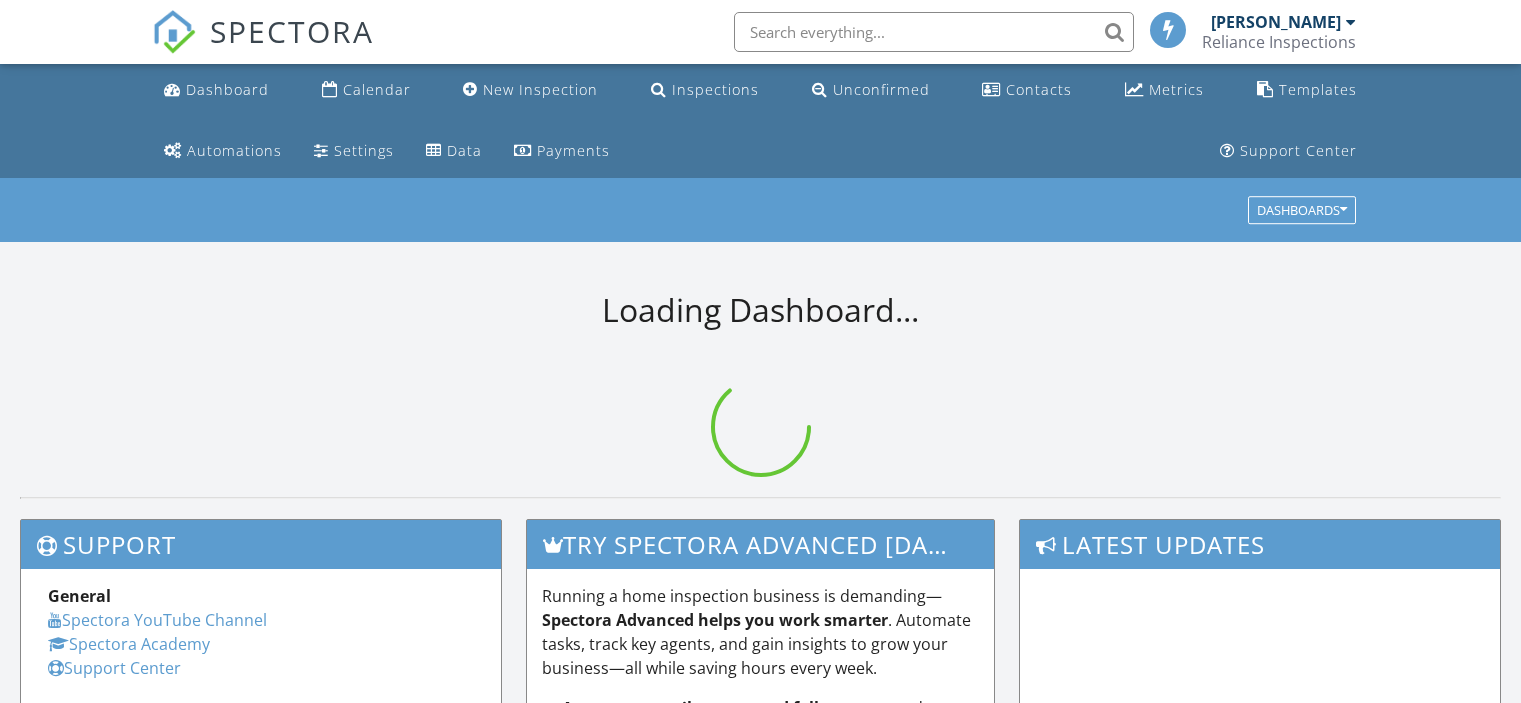 scroll, scrollTop: 0, scrollLeft: 0, axis: both 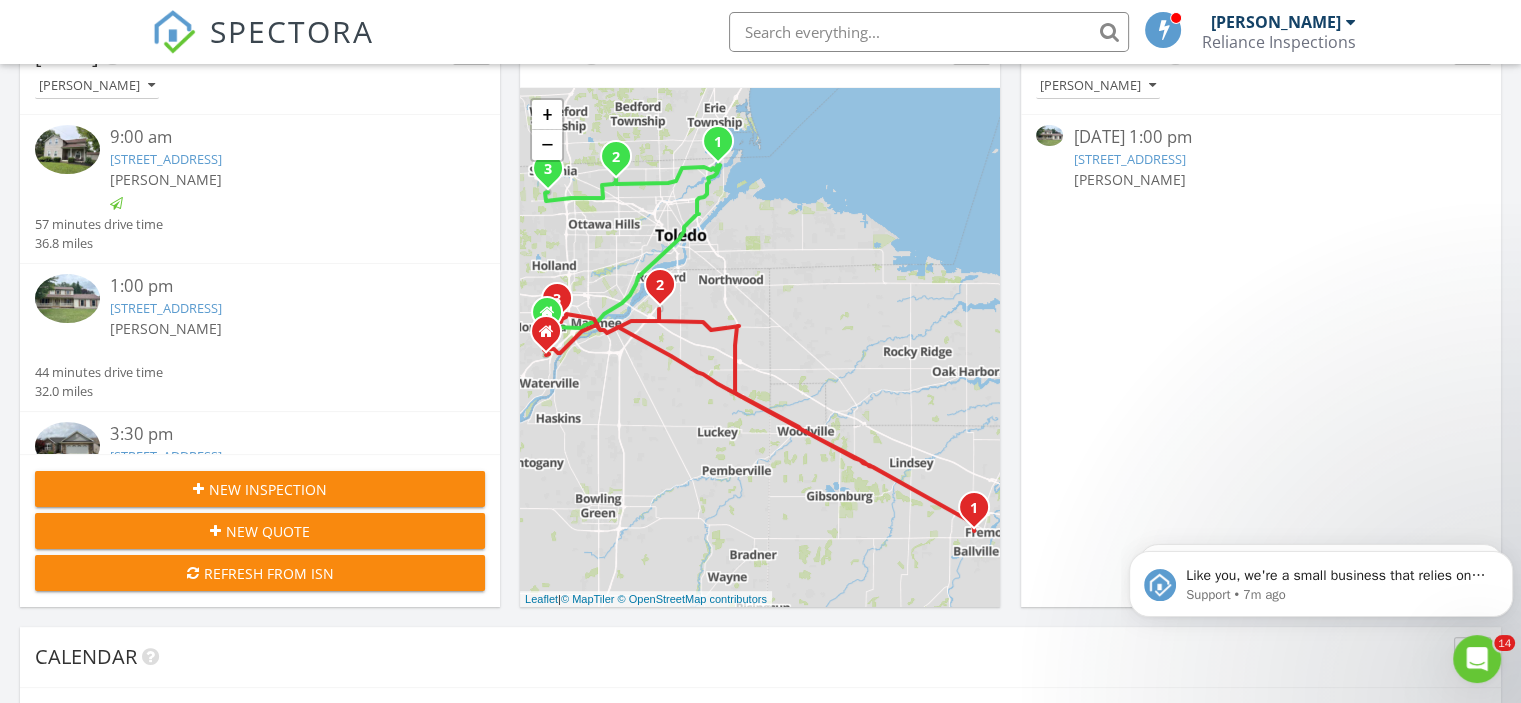 click on "[STREET_ADDRESS]" at bounding box center (166, 308) 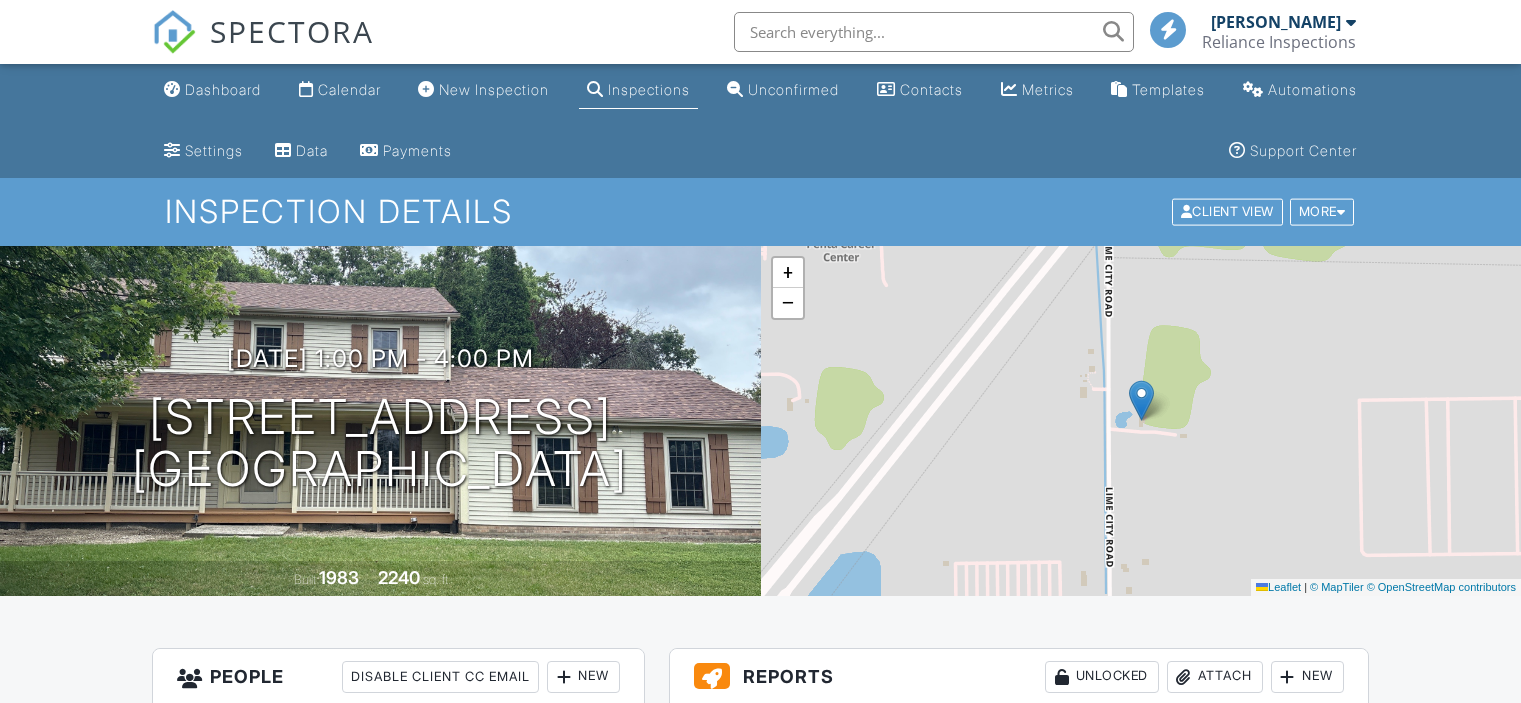 scroll, scrollTop: 0, scrollLeft: 0, axis: both 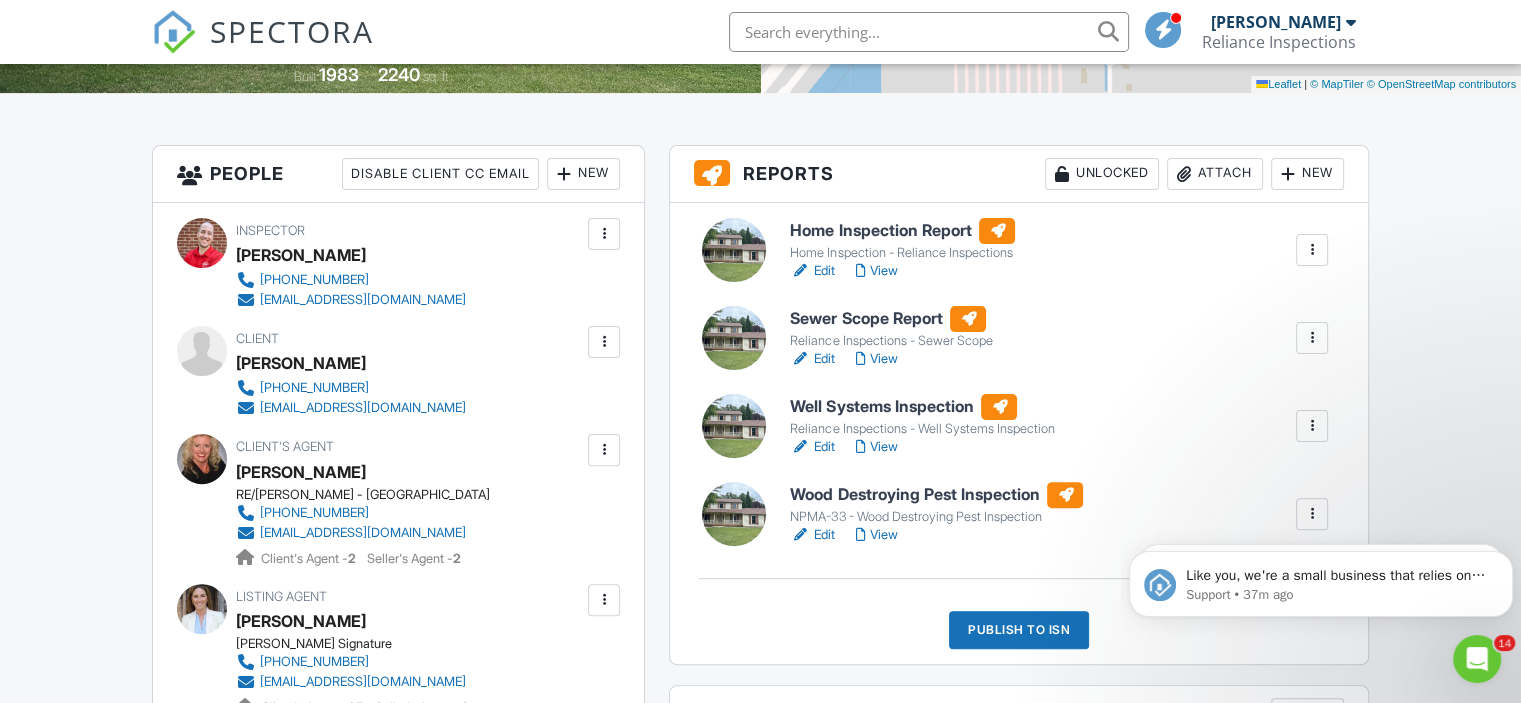 click on "Edit" at bounding box center (812, 359) 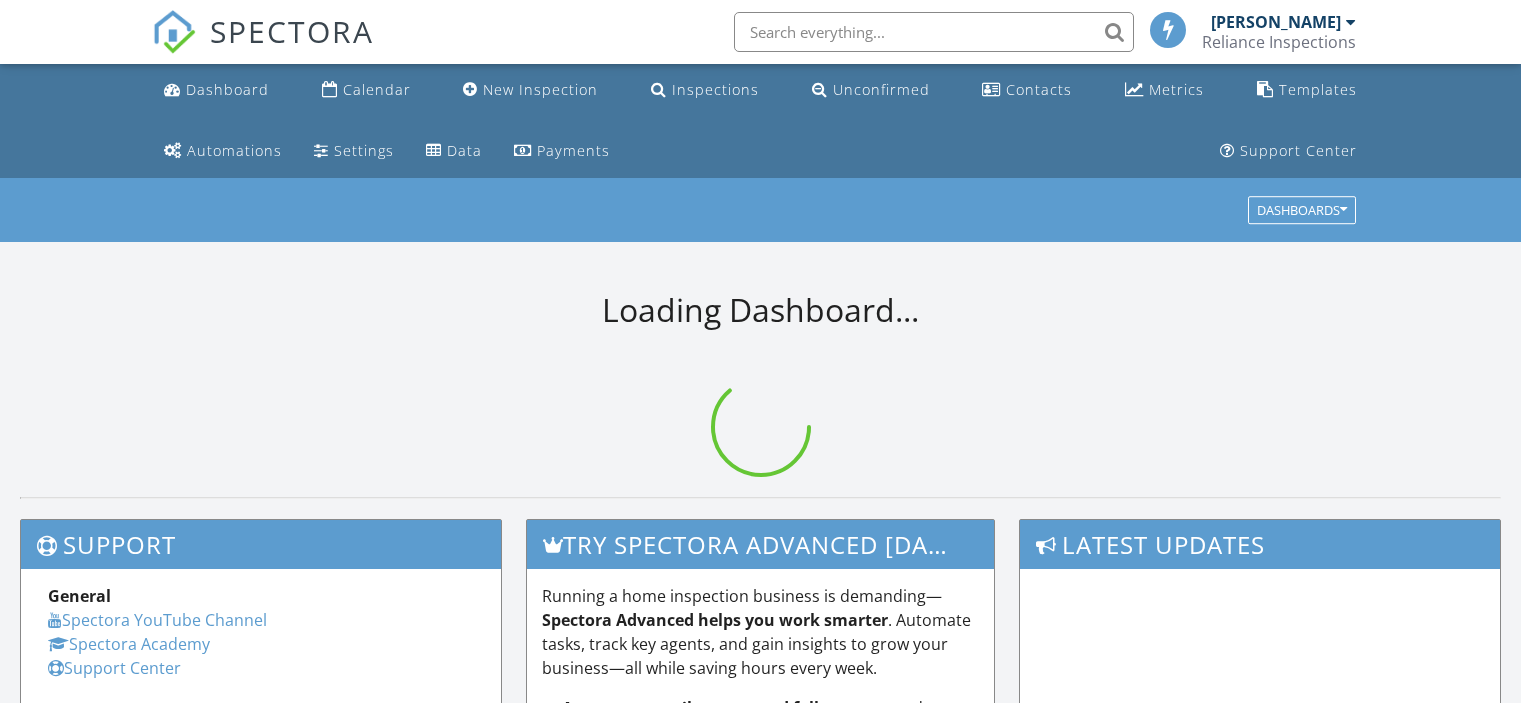 scroll, scrollTop: 0, scrollLeft: 0, axis: both 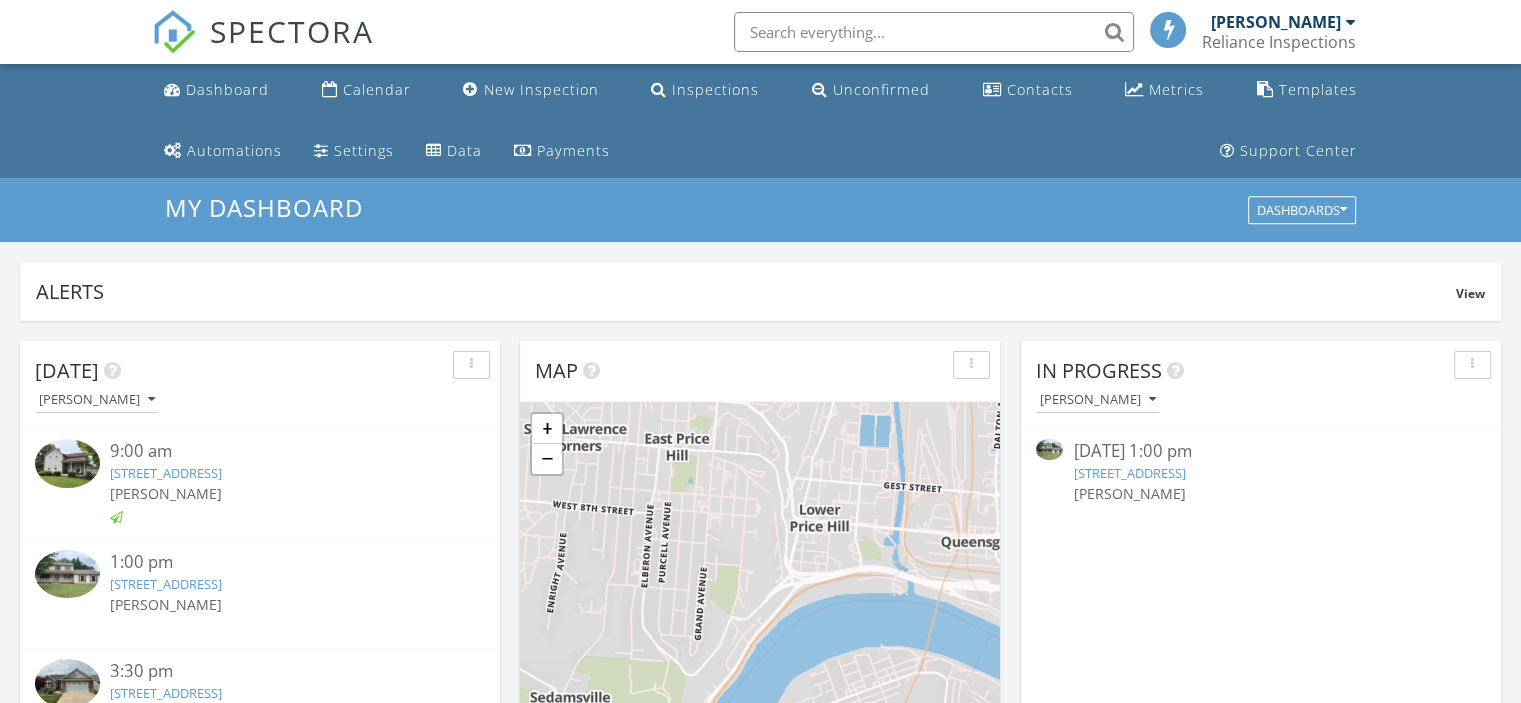 click at bounding box center (934, 32) 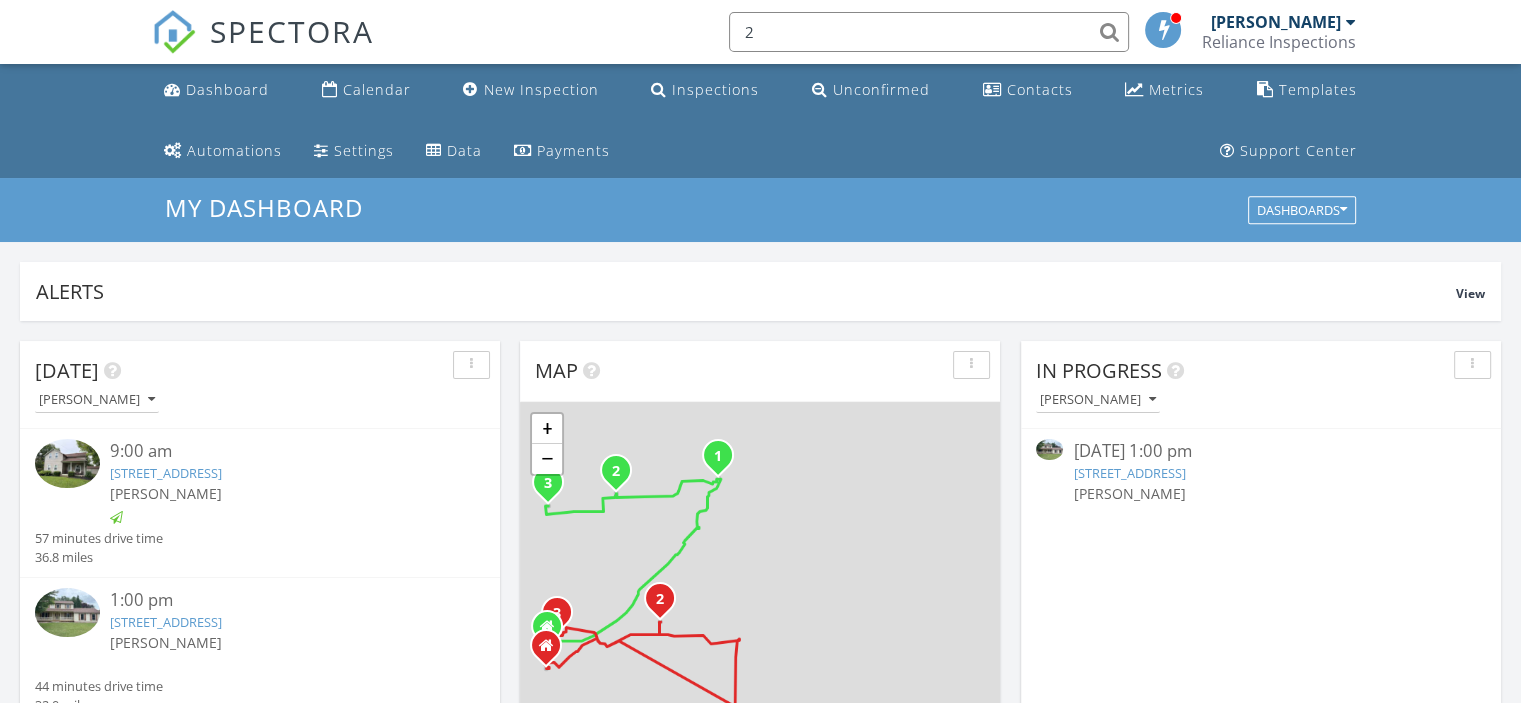 scroll, scrollTop: 9, scrollLeft: 10, axis: both 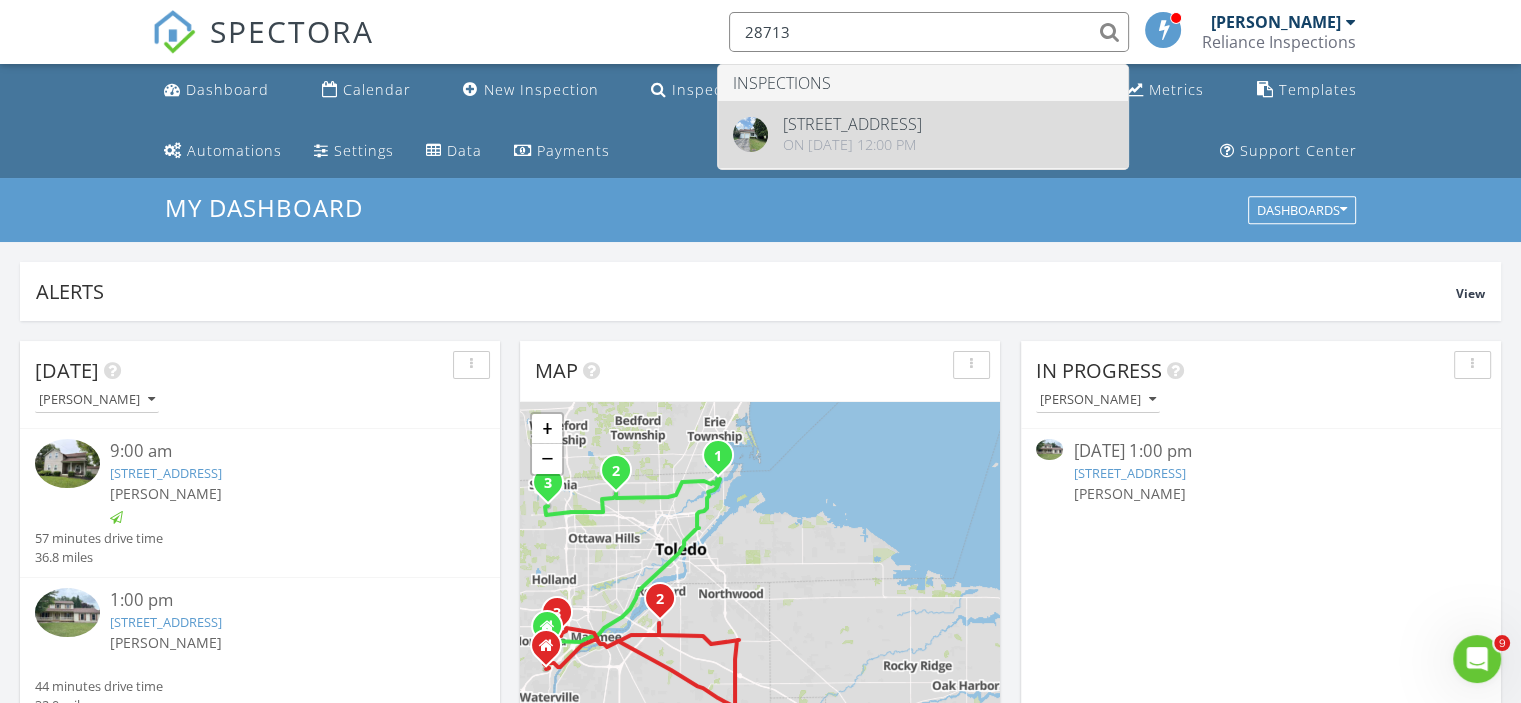 type on "28713" 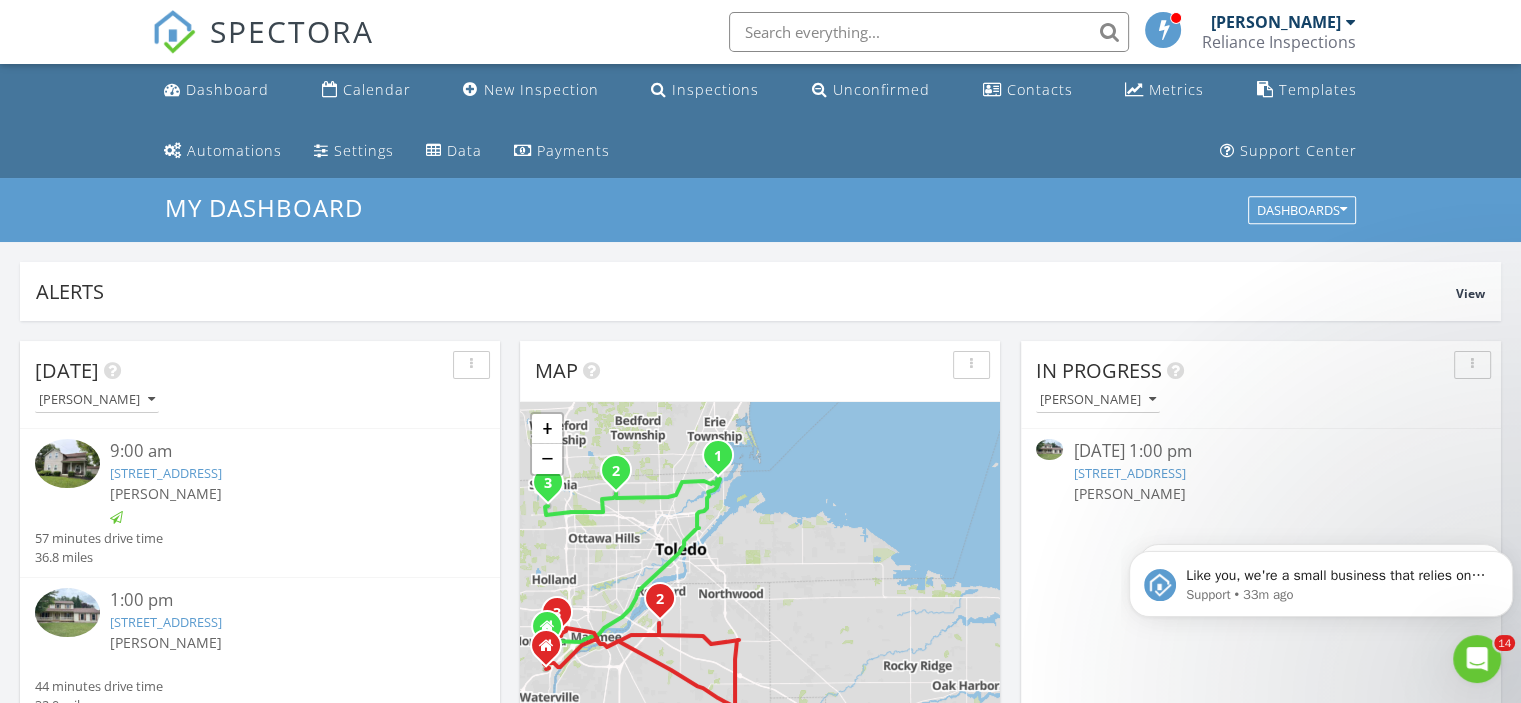 scroll, scrollTop: 0, scrollLeft: 0, axis: both 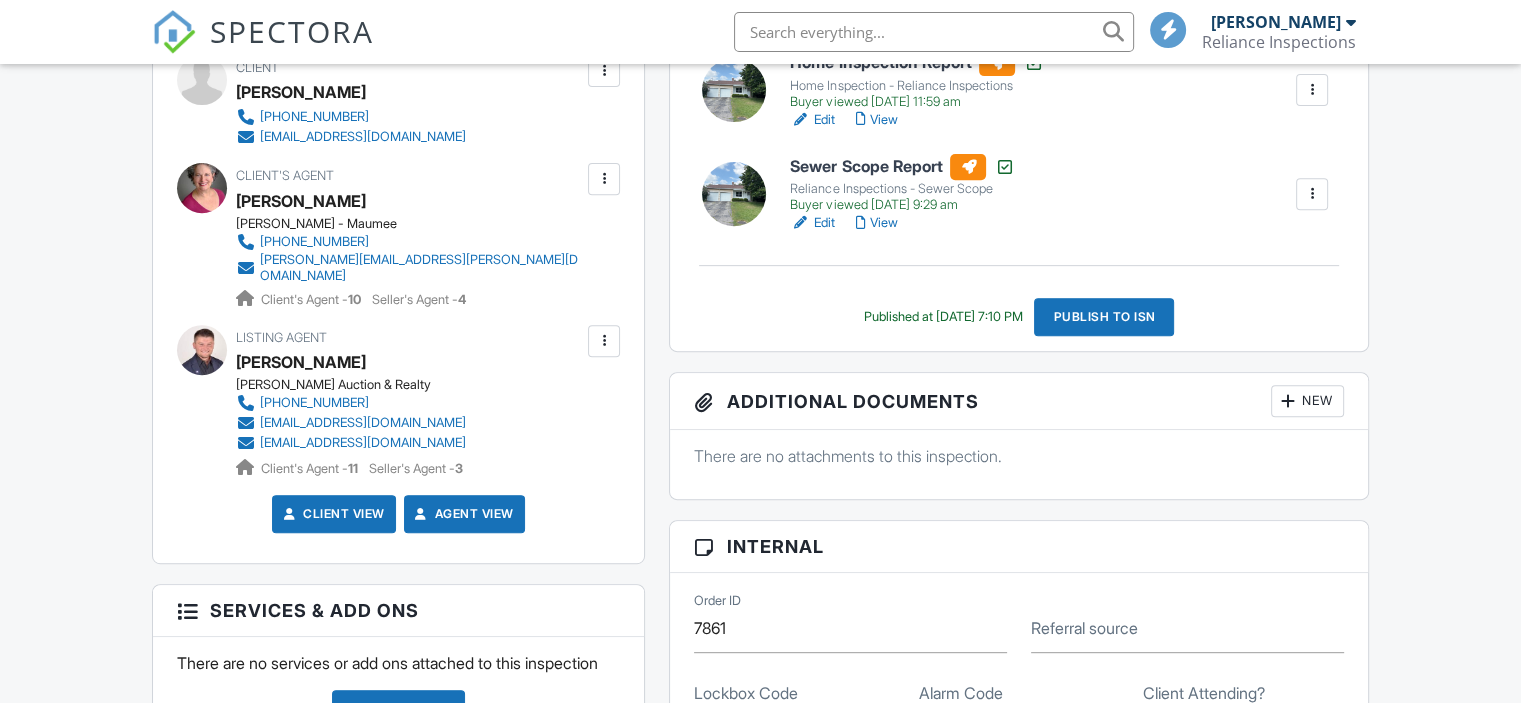 click on "Edit" at bounding box center (812, 223) 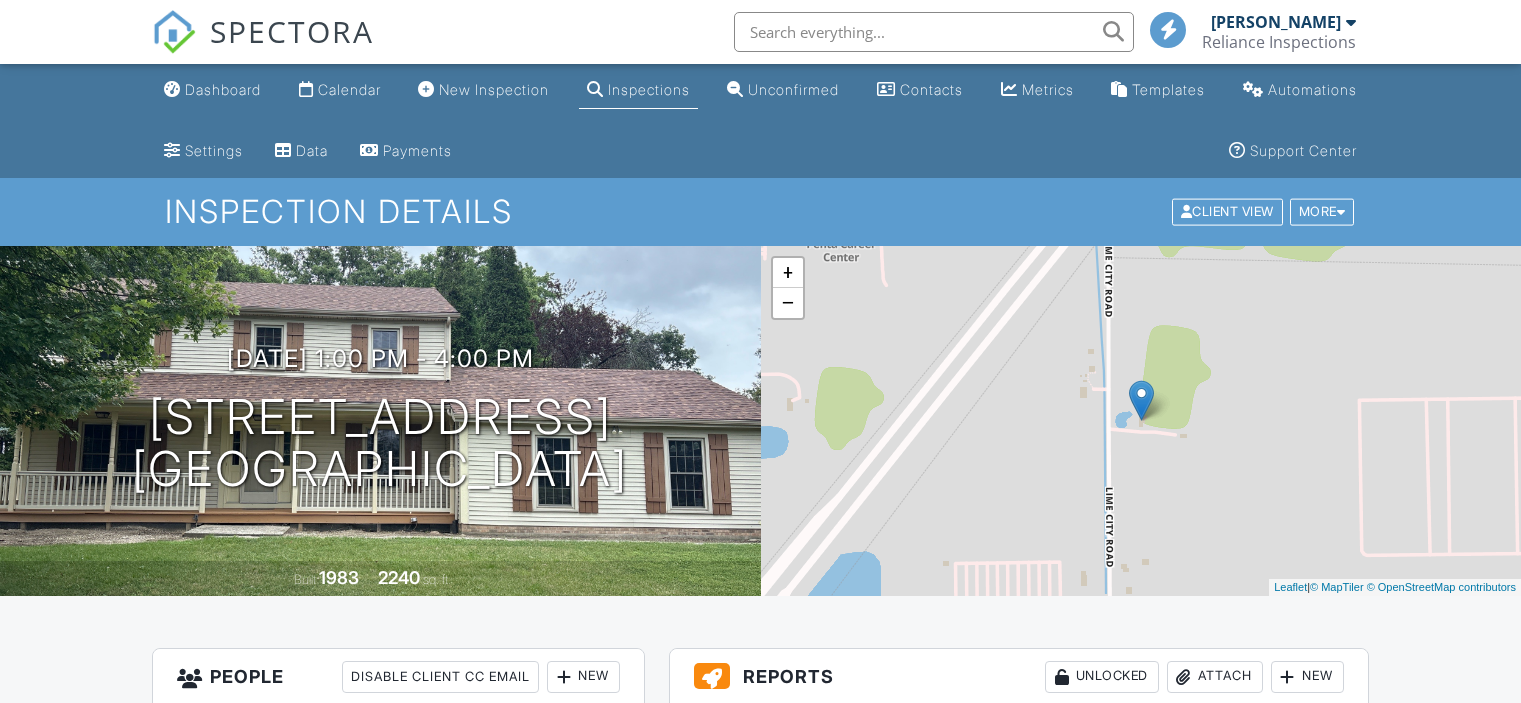 scroll, scrollTop: 0, scrollLeft: 0, axis: both 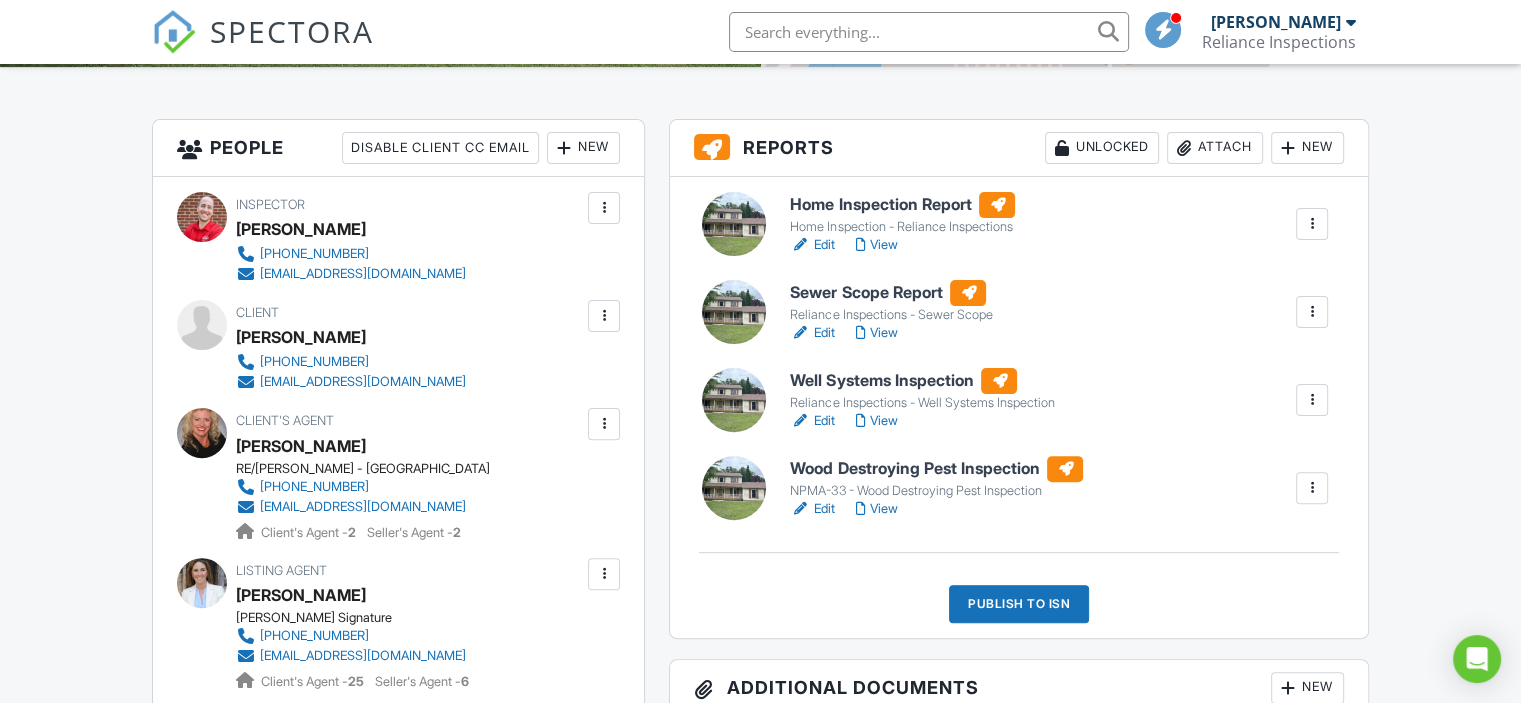 drag, startPoint x: 1533, startPoint y: 107, endPoint x: 1535, endPoint y: 235, distance: 128.01562 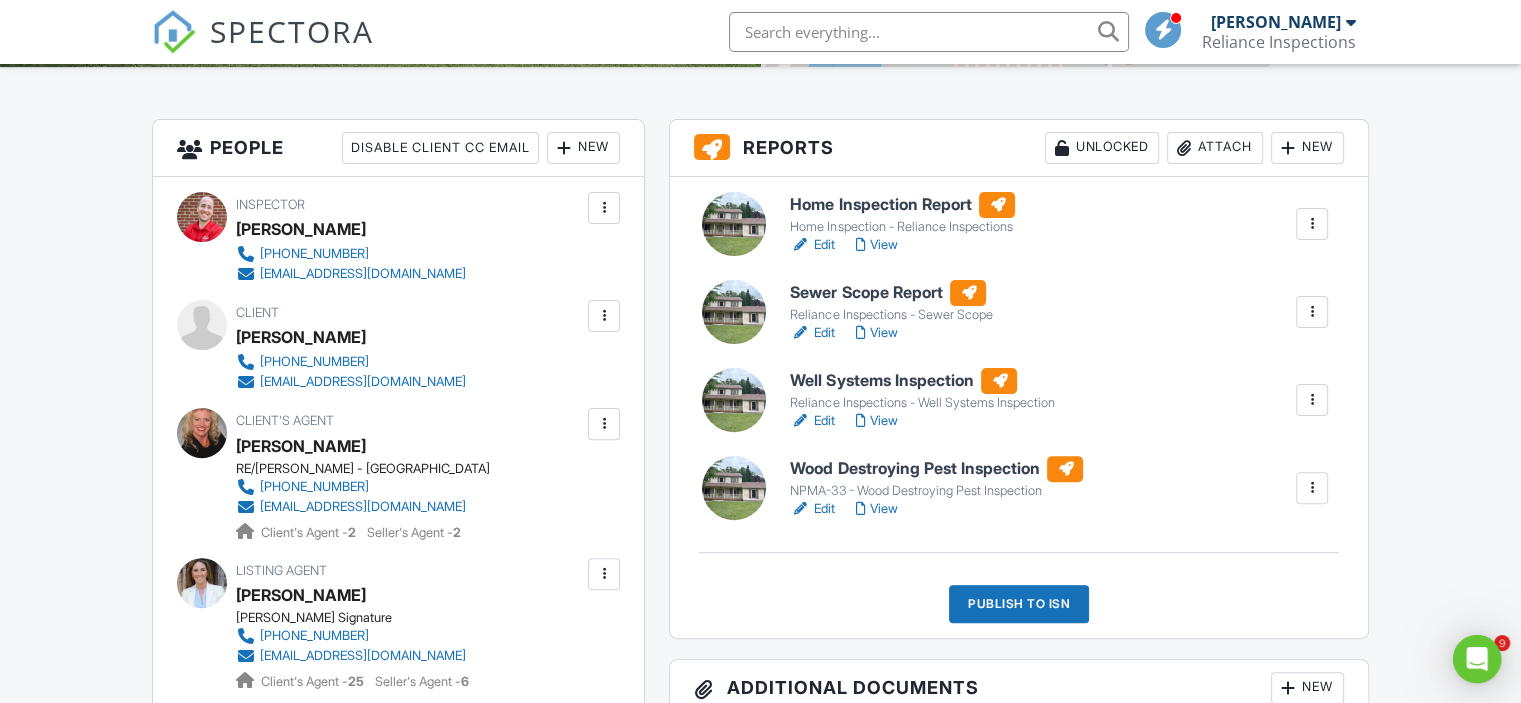 scroll, scrollTop: 0, scrollLeft: 0, axis: both 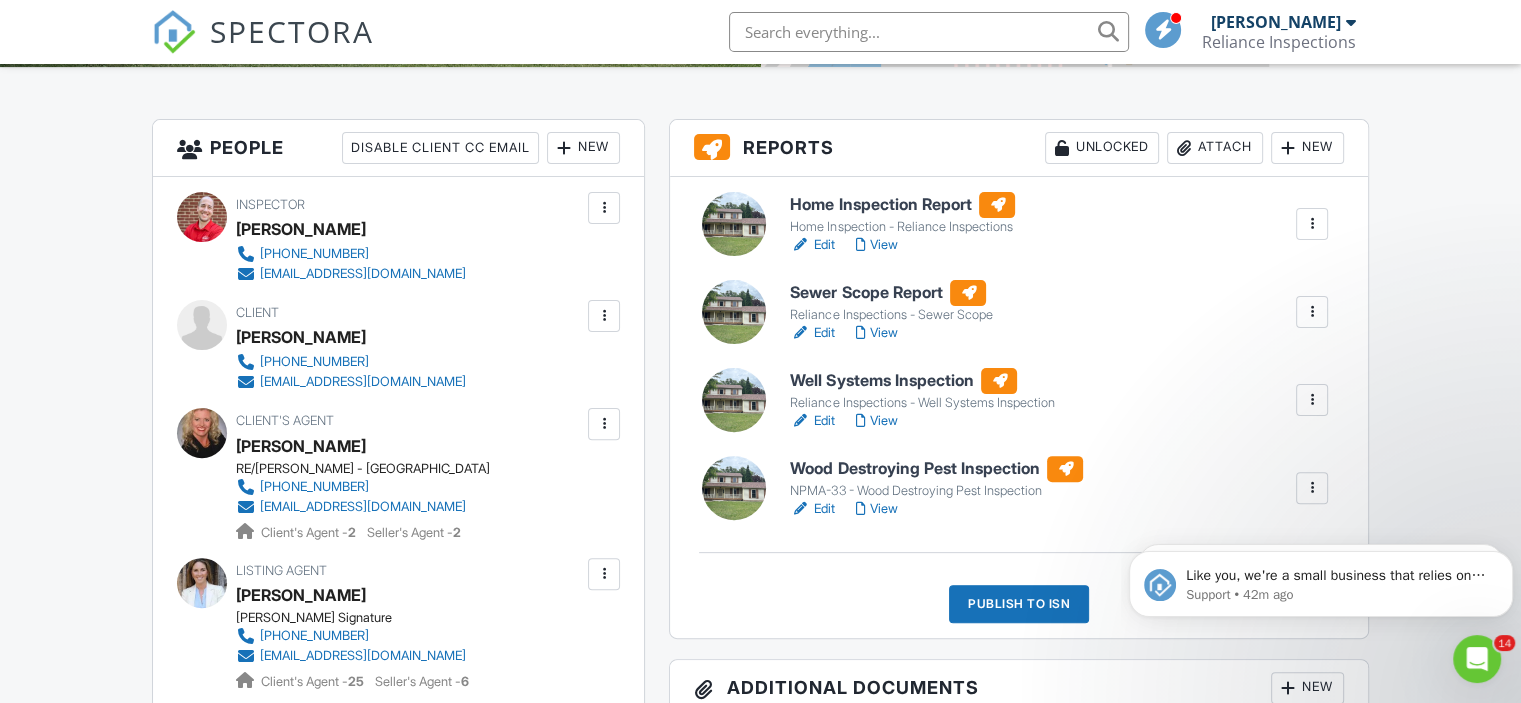 click on "Publish to ISN" at bounding box center [1019, 604] 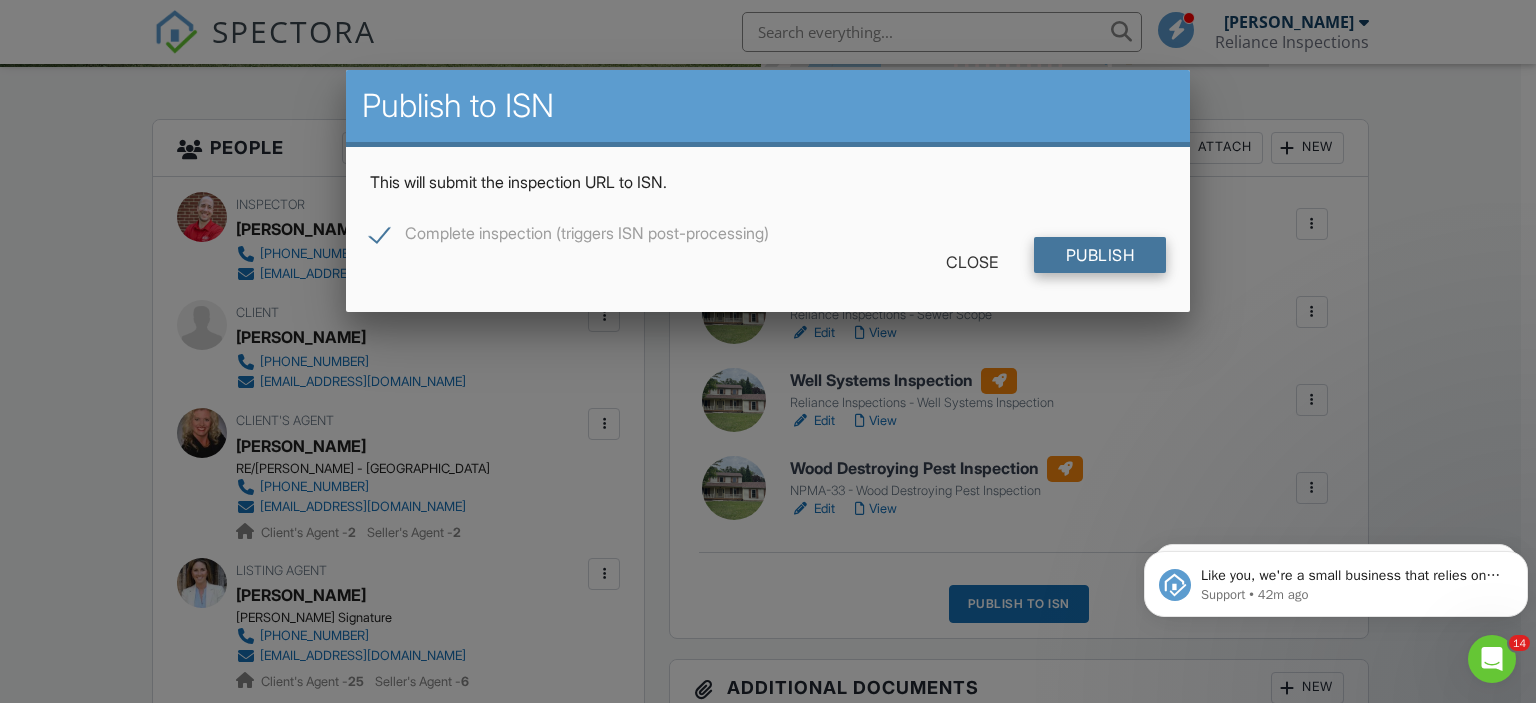click on "Publish" at bounding box center [1100, 255] 